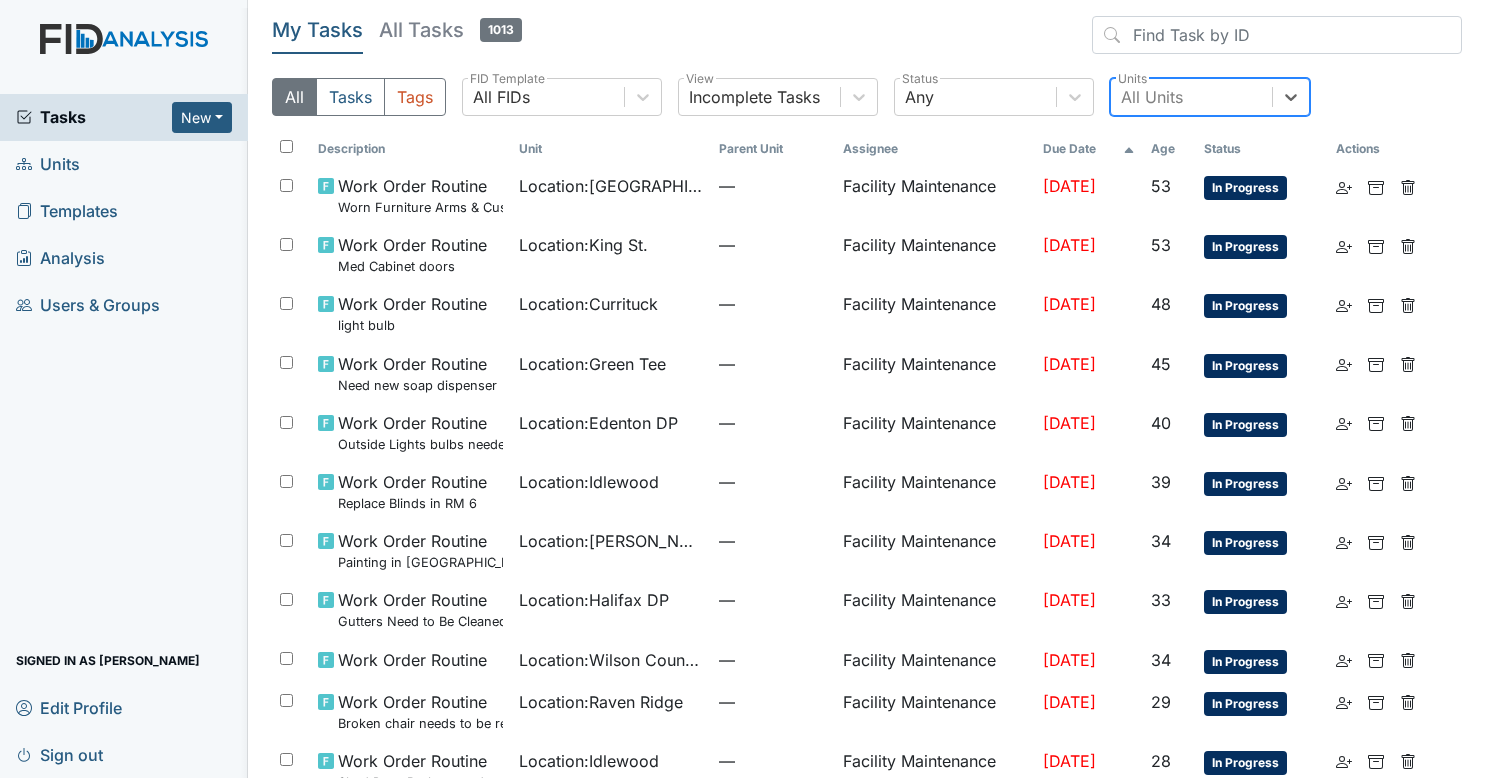 scroll, scrollTop: 0, scrollLeft: 0, axis: both 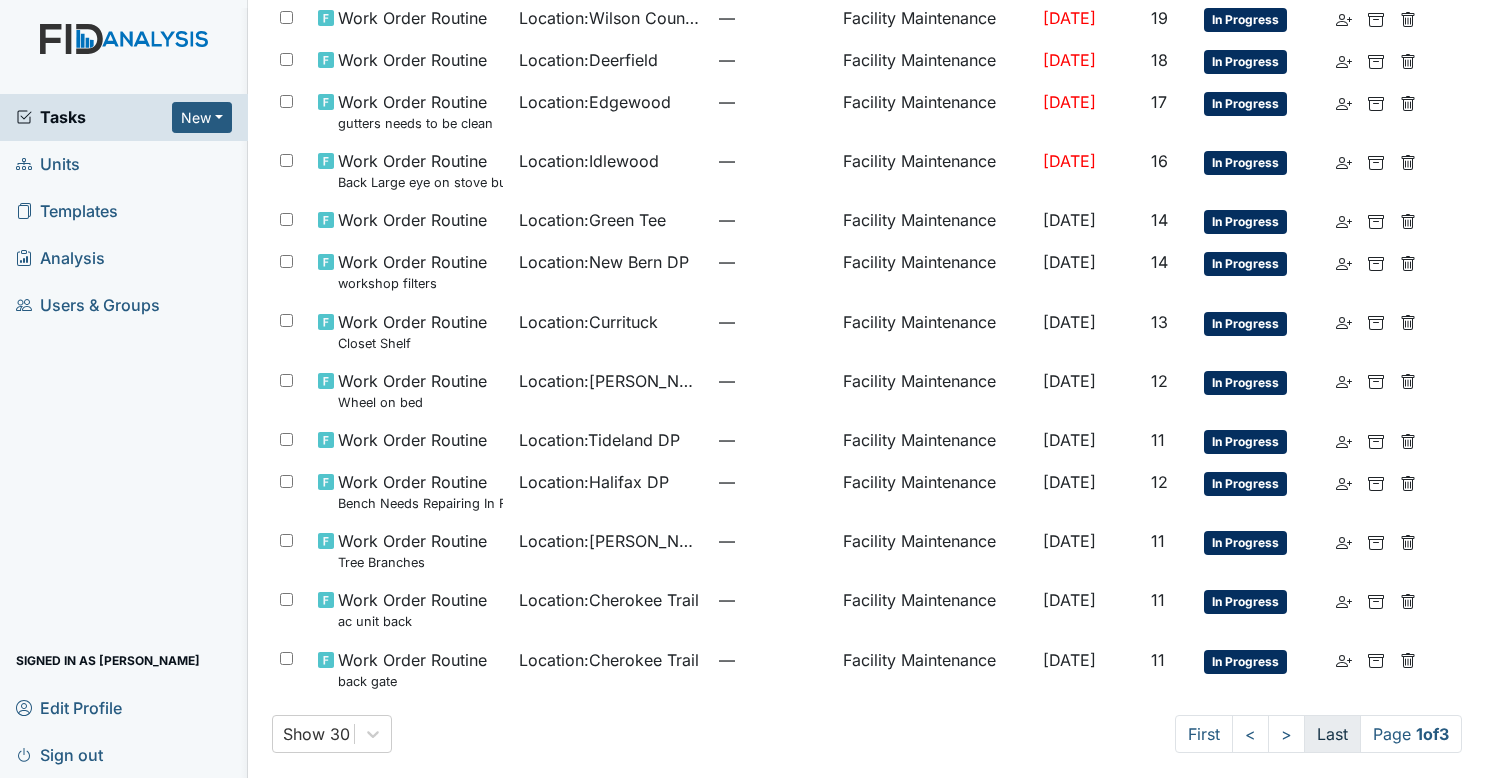 click on "Last" at bounding box center [1332, 734] 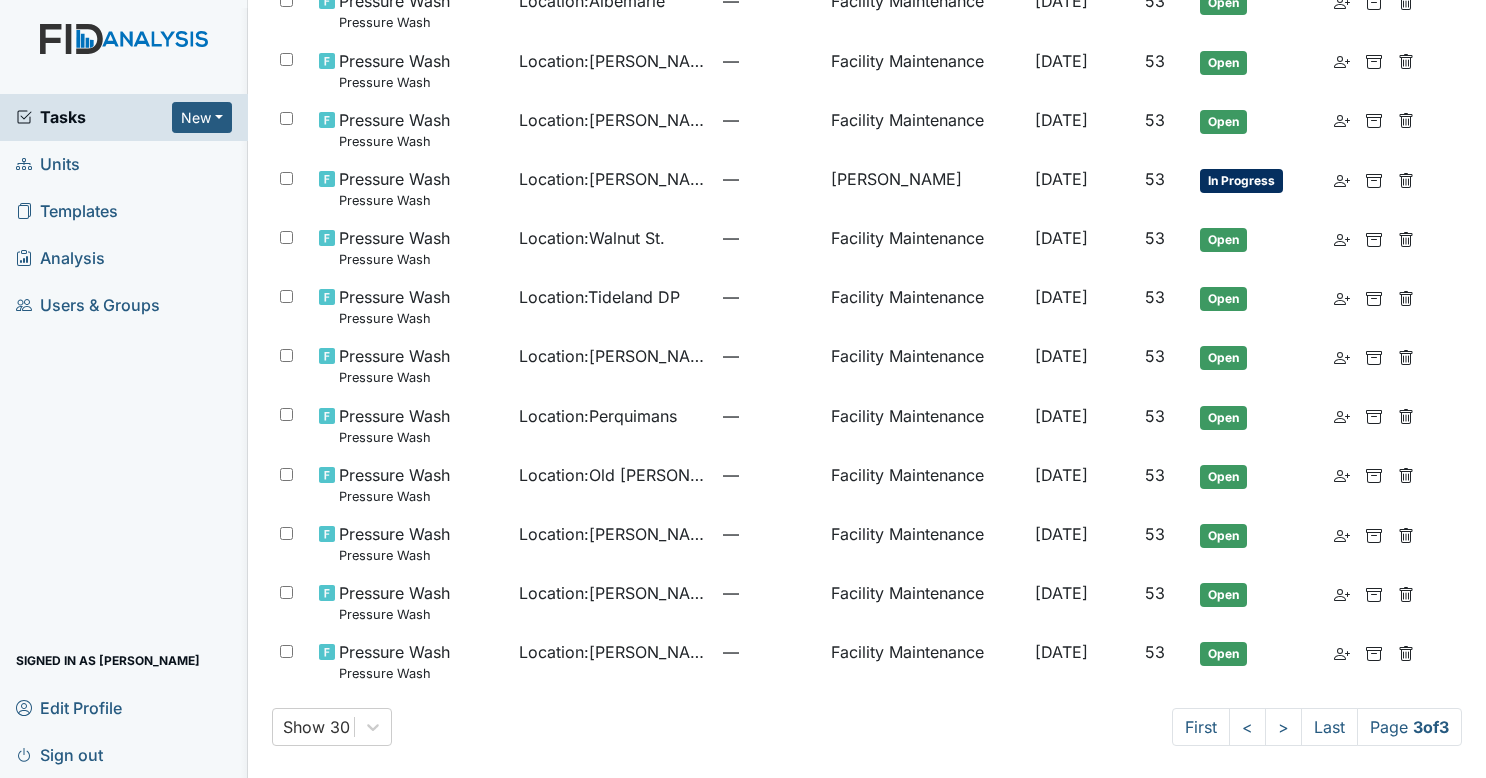 scroll, scrollTop: 598, scrollLeft: 0, axis: vertical 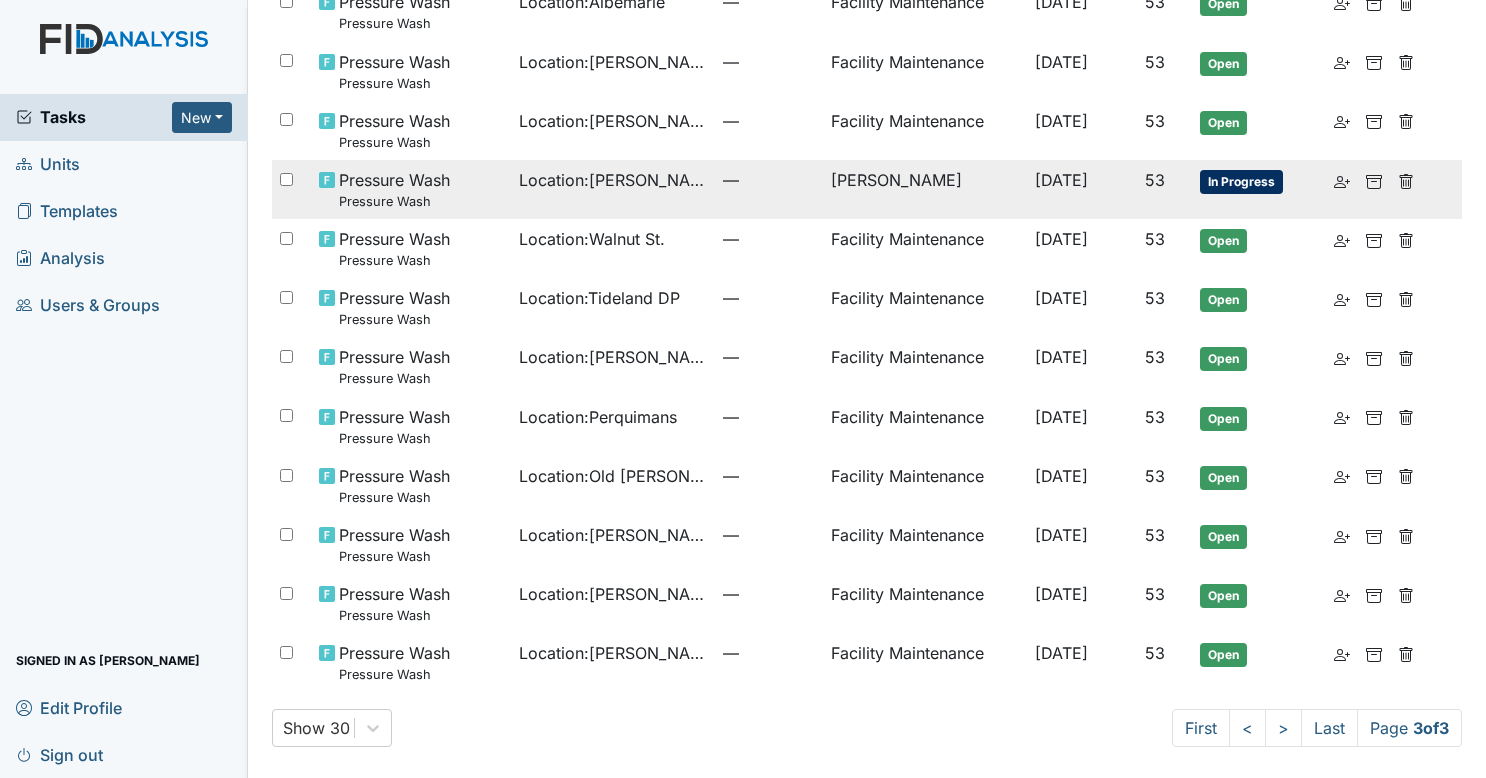 click on "Jul 30, 2025" at bounding box center (1082, 189) 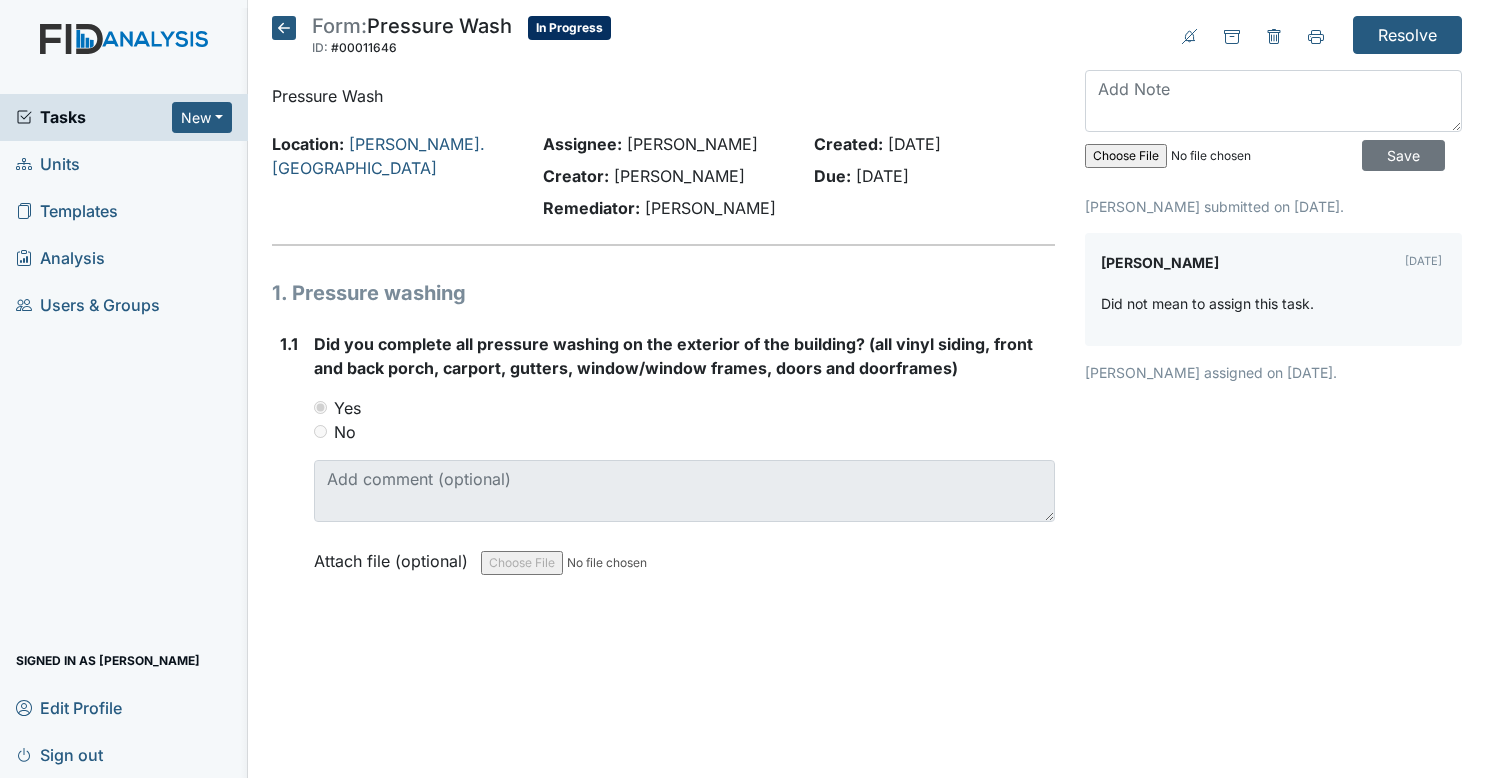 scroll, scrollTop: 0, scrollLeft: 0, axis: both 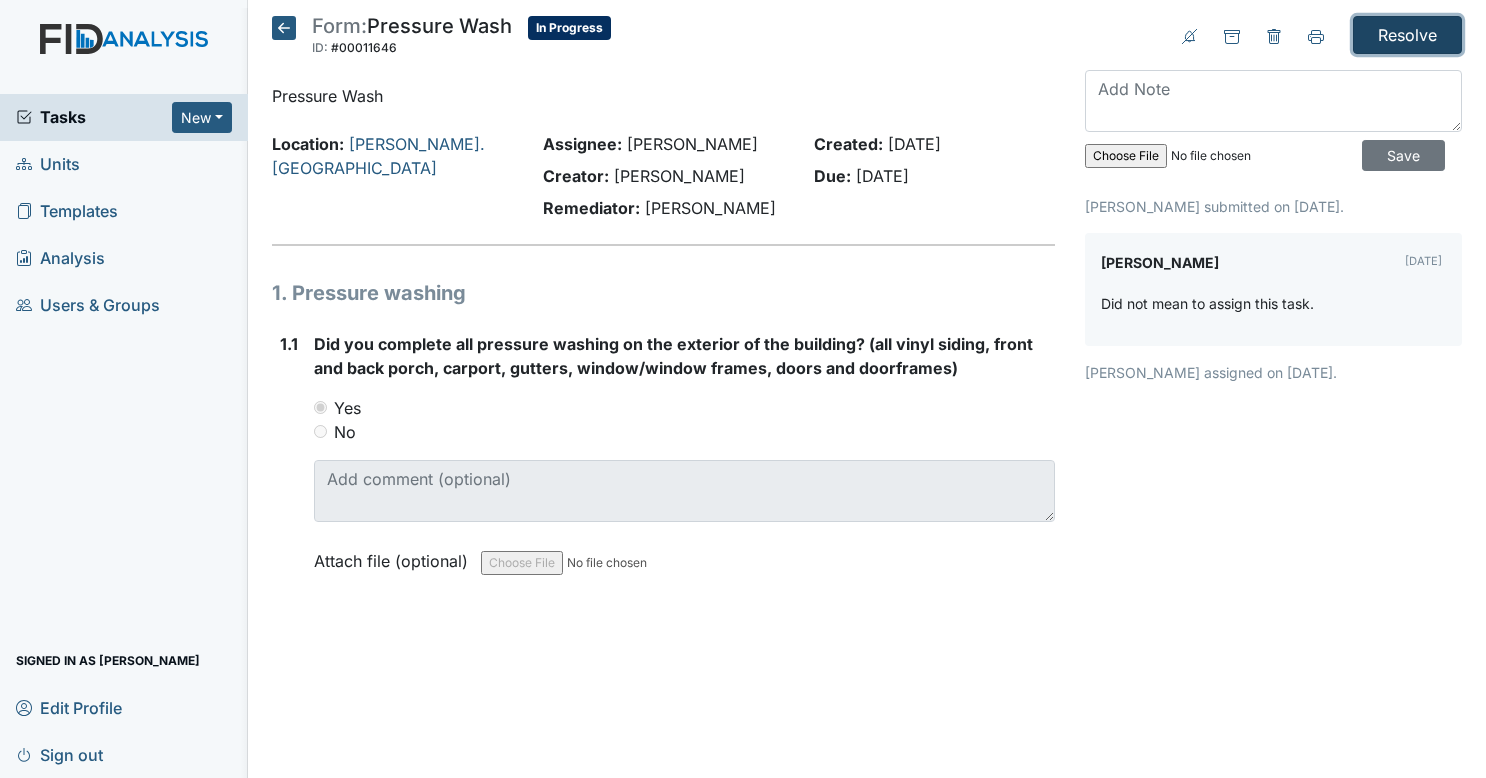 click on "Resolve" at bounding box center (1407, 35) 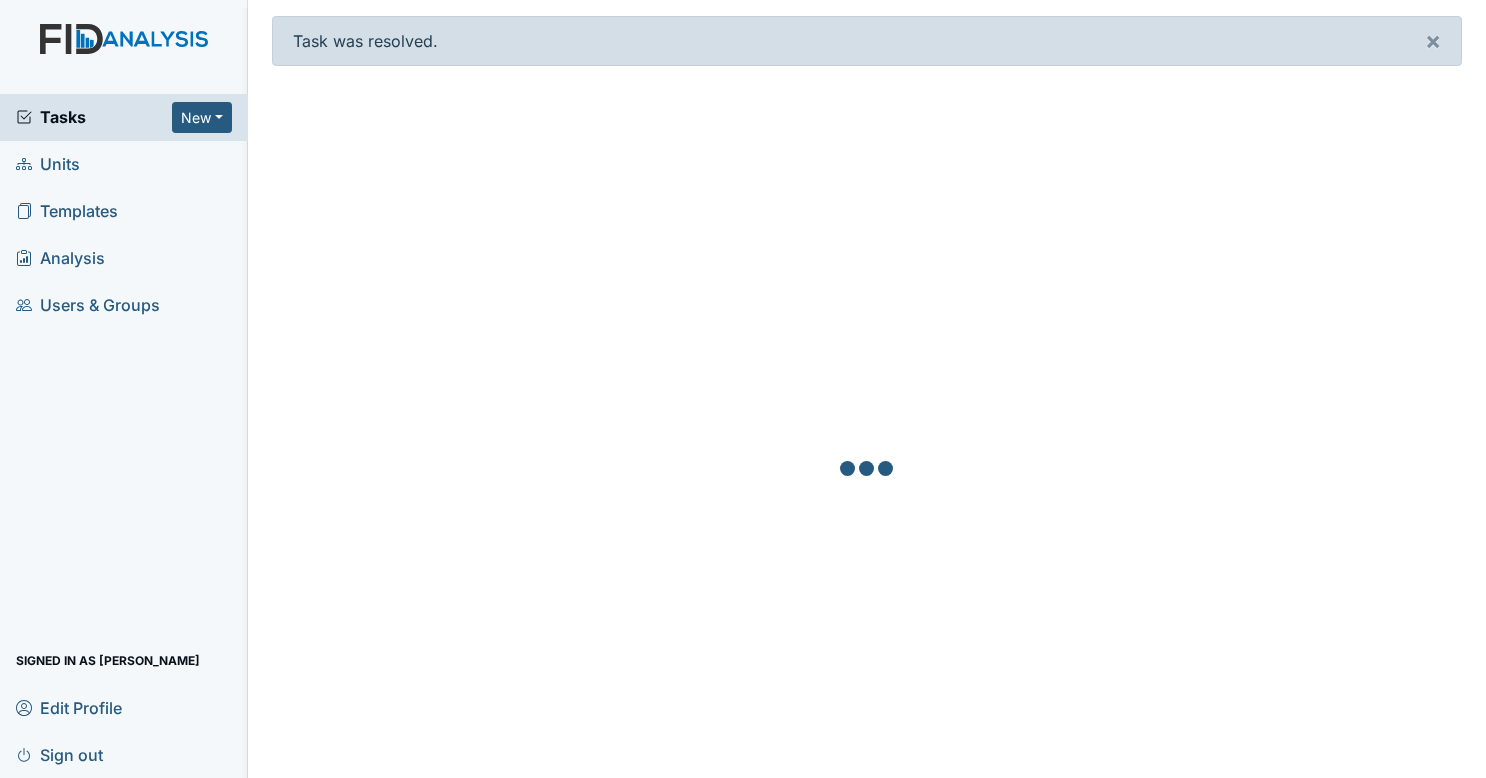 scroll, scrollTop: 0, scrollLeft: 0, axis: both 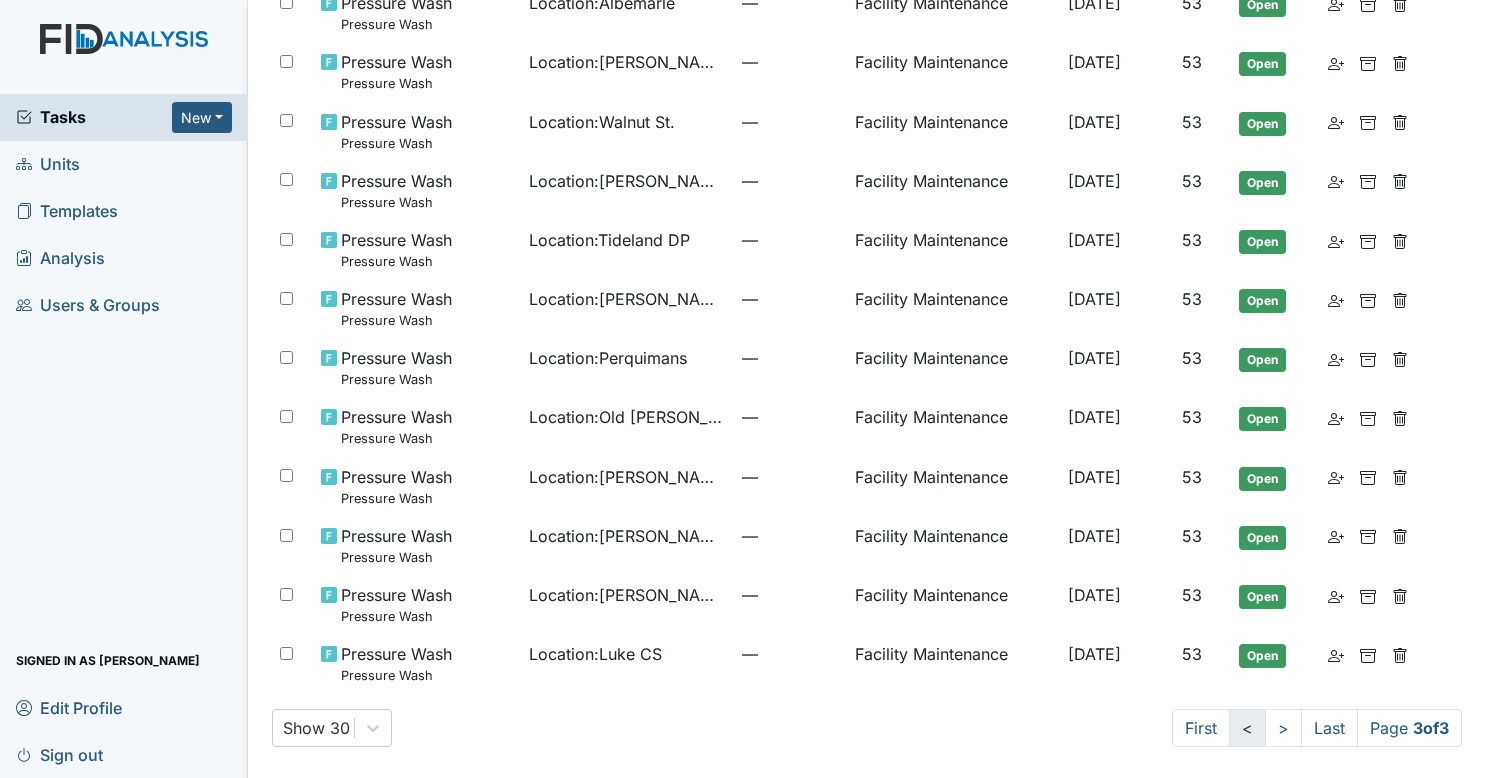 click on "<" at bounding box center [1247, 728] 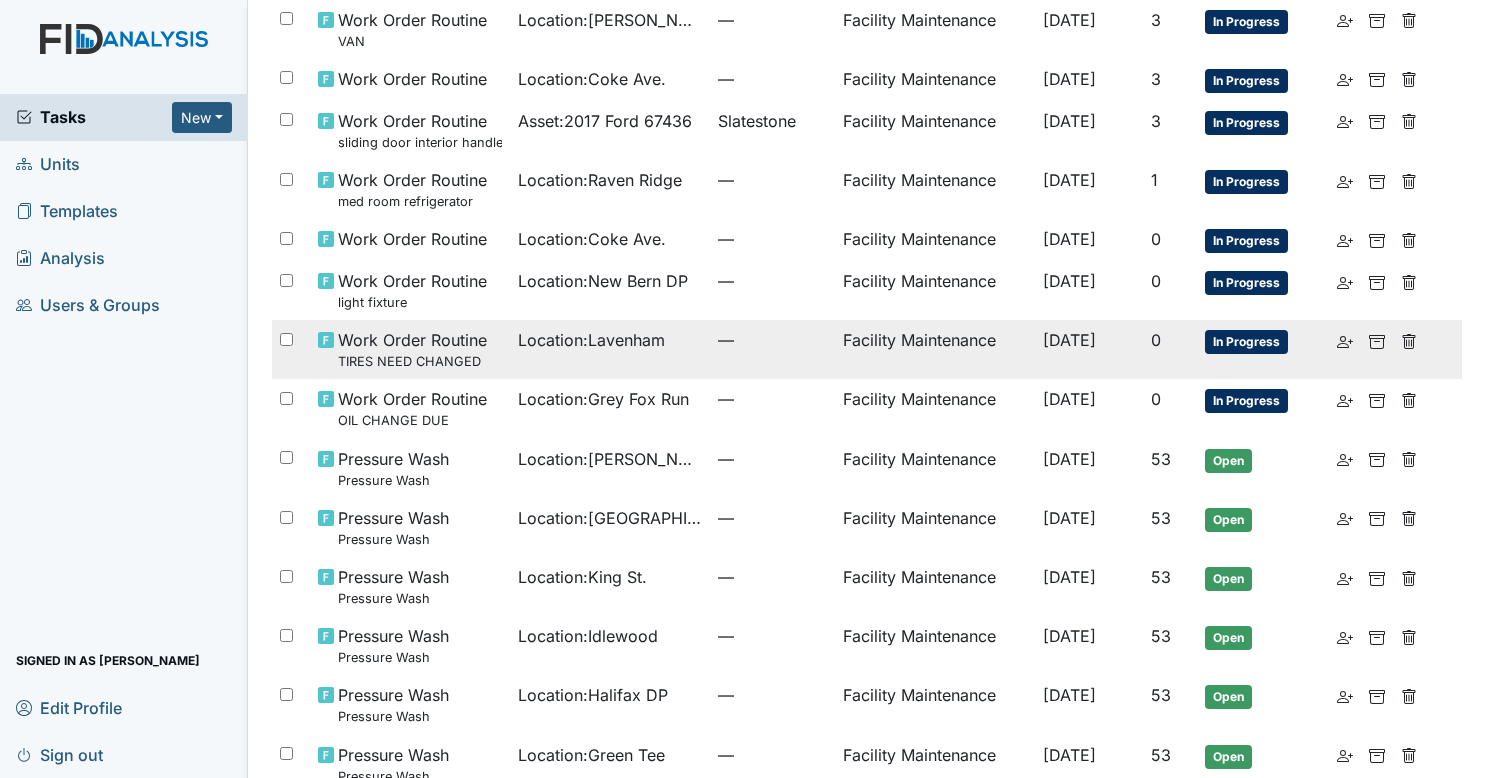 scroll, scrollTop: 1024, scrollLeft: 0, axis: vertical 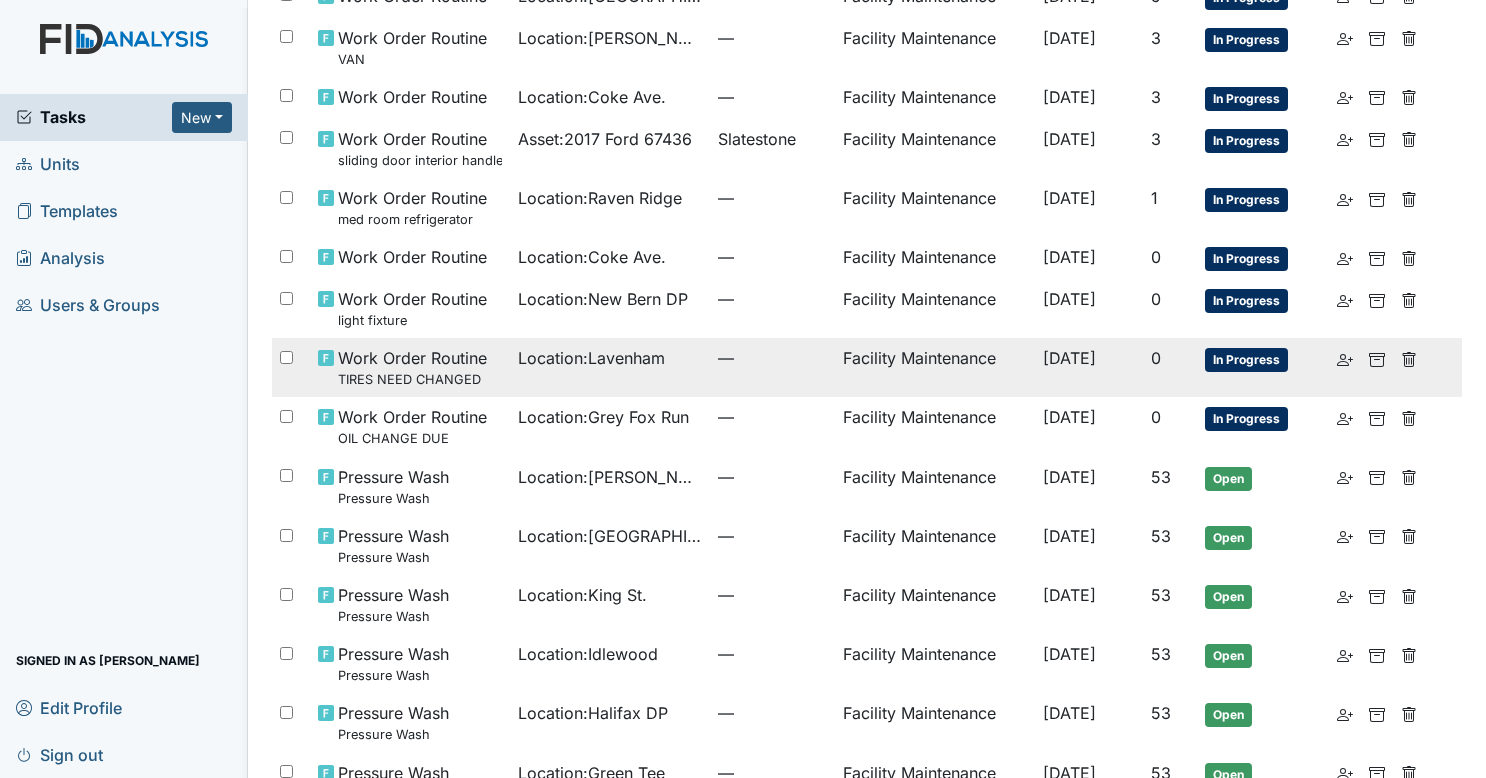 click on "—" at bounding box center [772, 367] 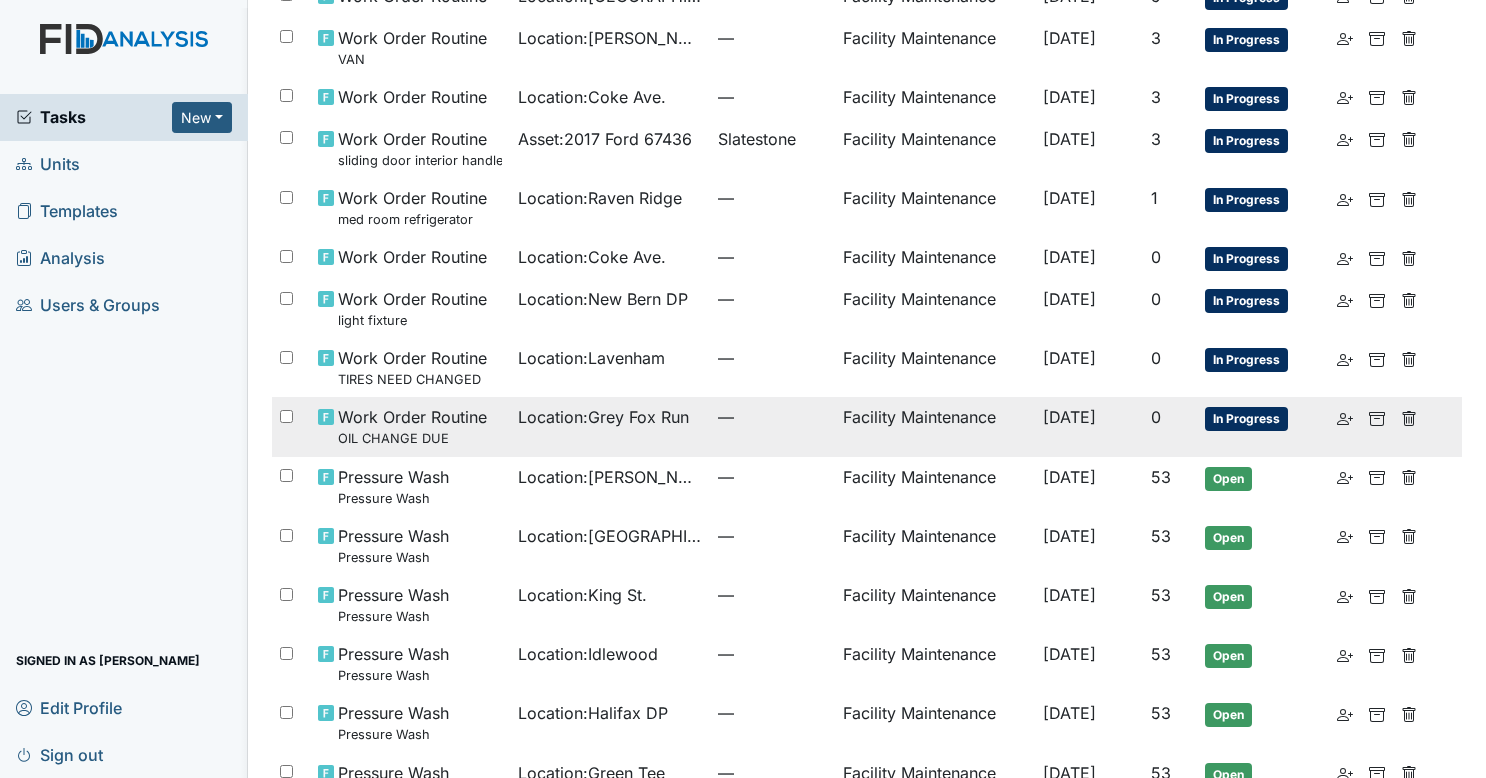 click on "—" at bounding box center (772, 426) 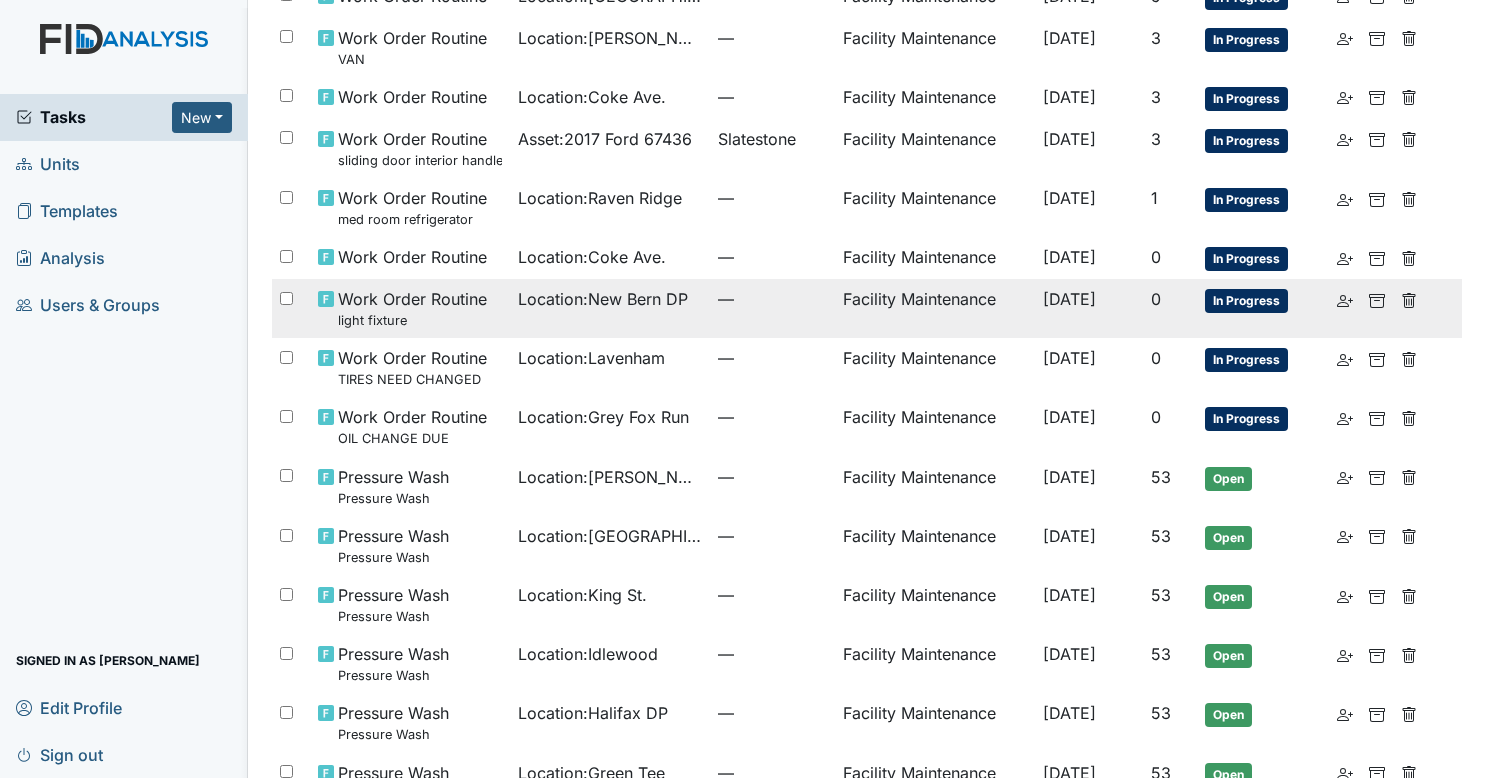 click on "—" at bounding box center [772, 299] 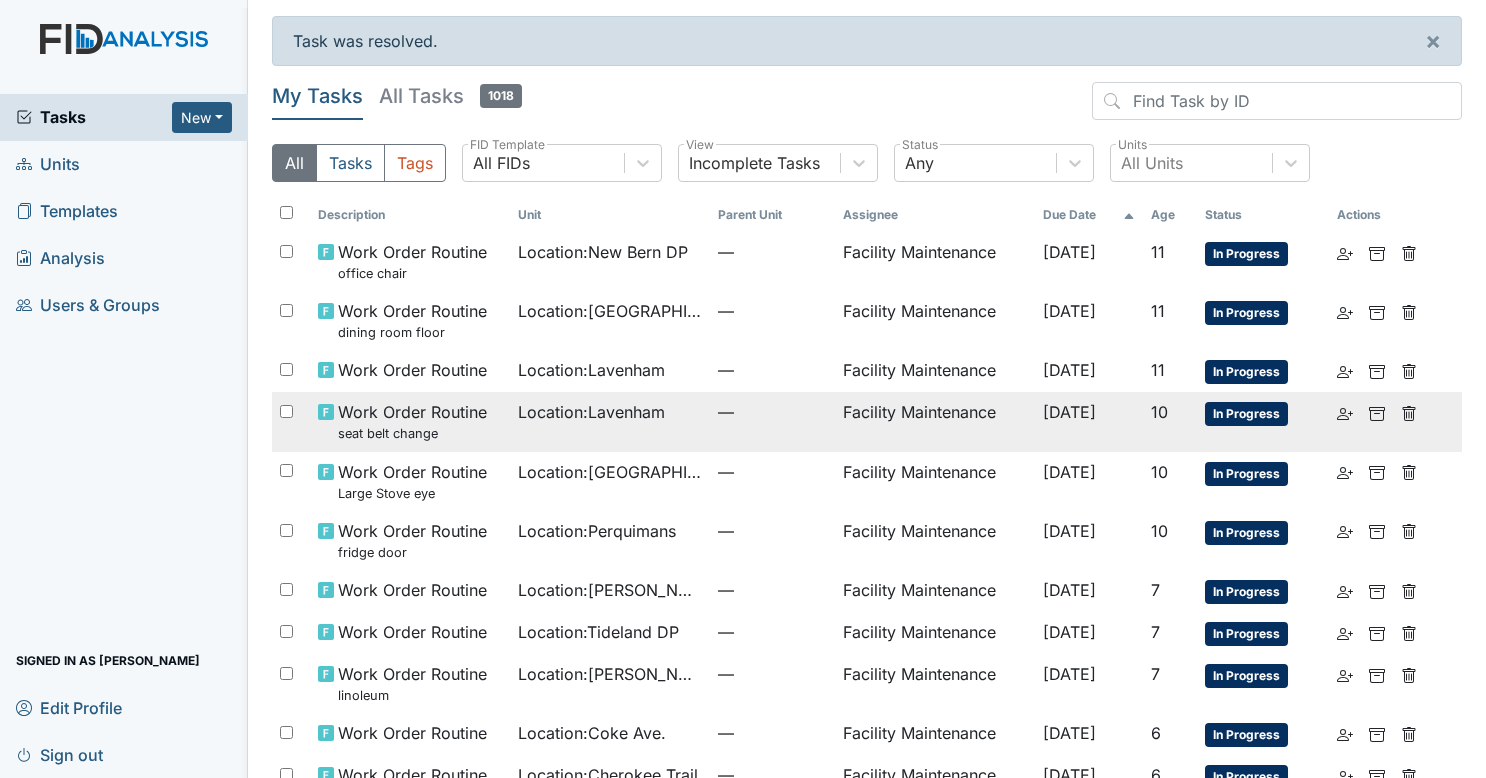 scroll, scrollTop: 1136, scrollLeft: 0, axis: vertical 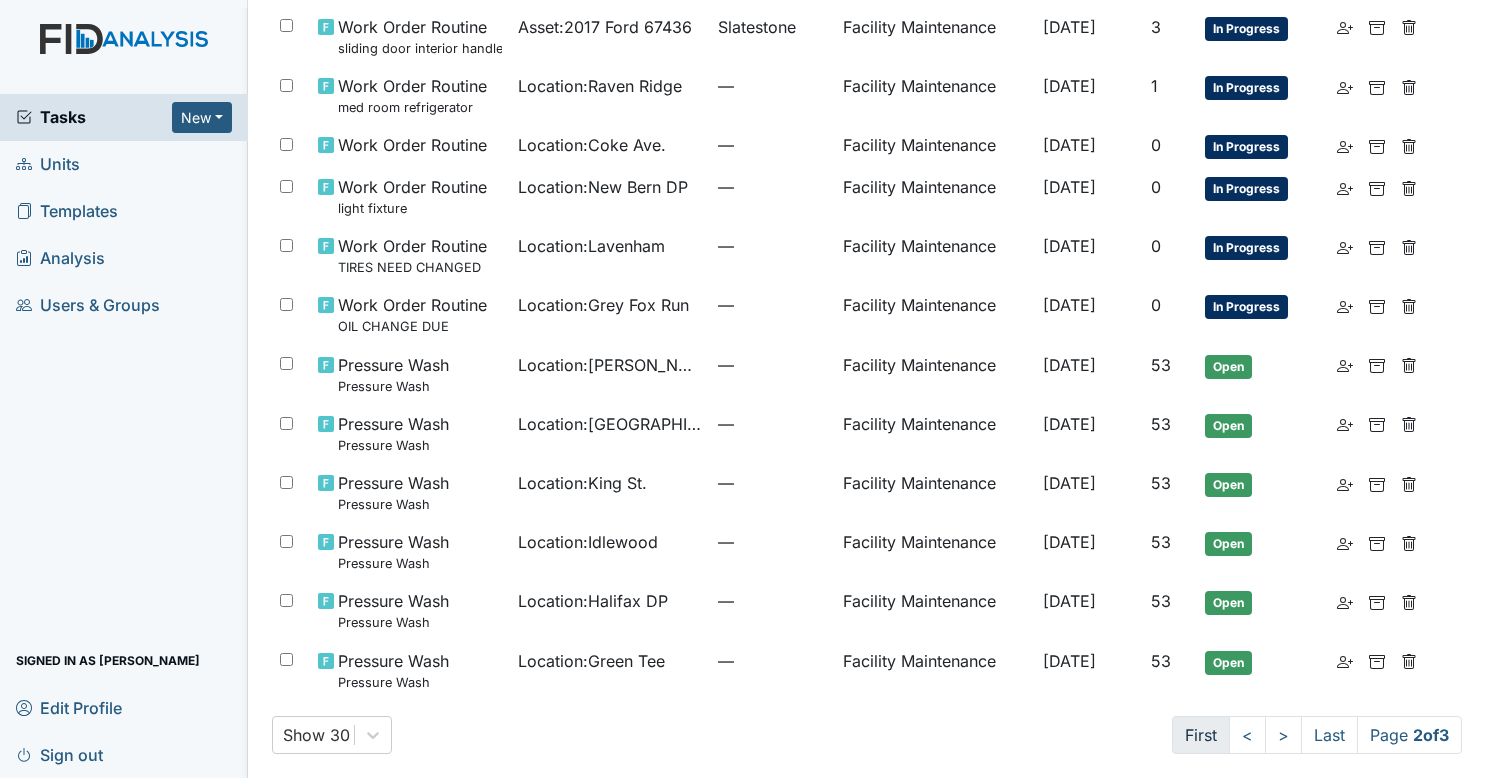 click on "First" at bounding box center (1201, 735) 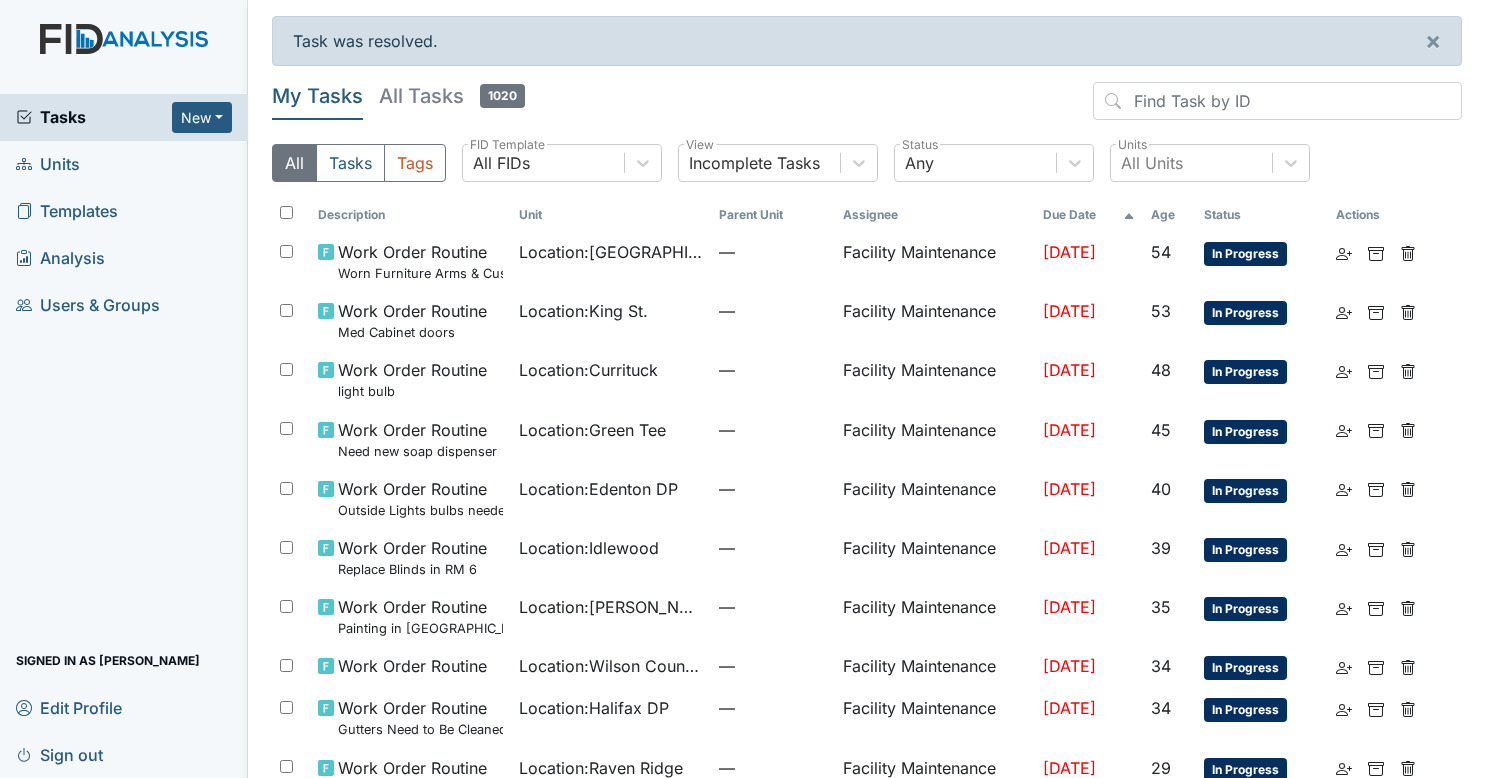 scroll, scrollTop: 120, scrollLeft: 0, axis: vertical 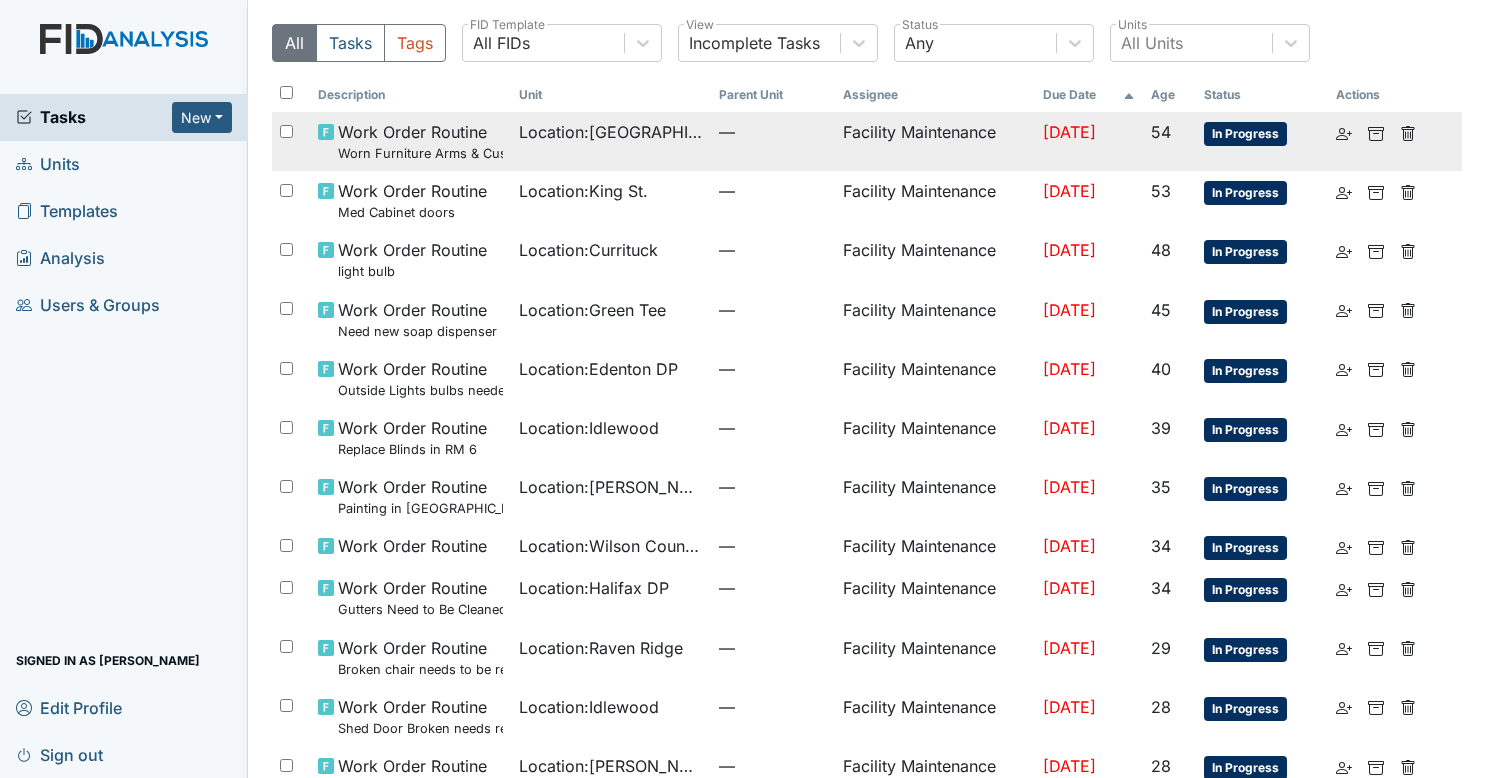 click on "—" at bounding box center (773, 141) 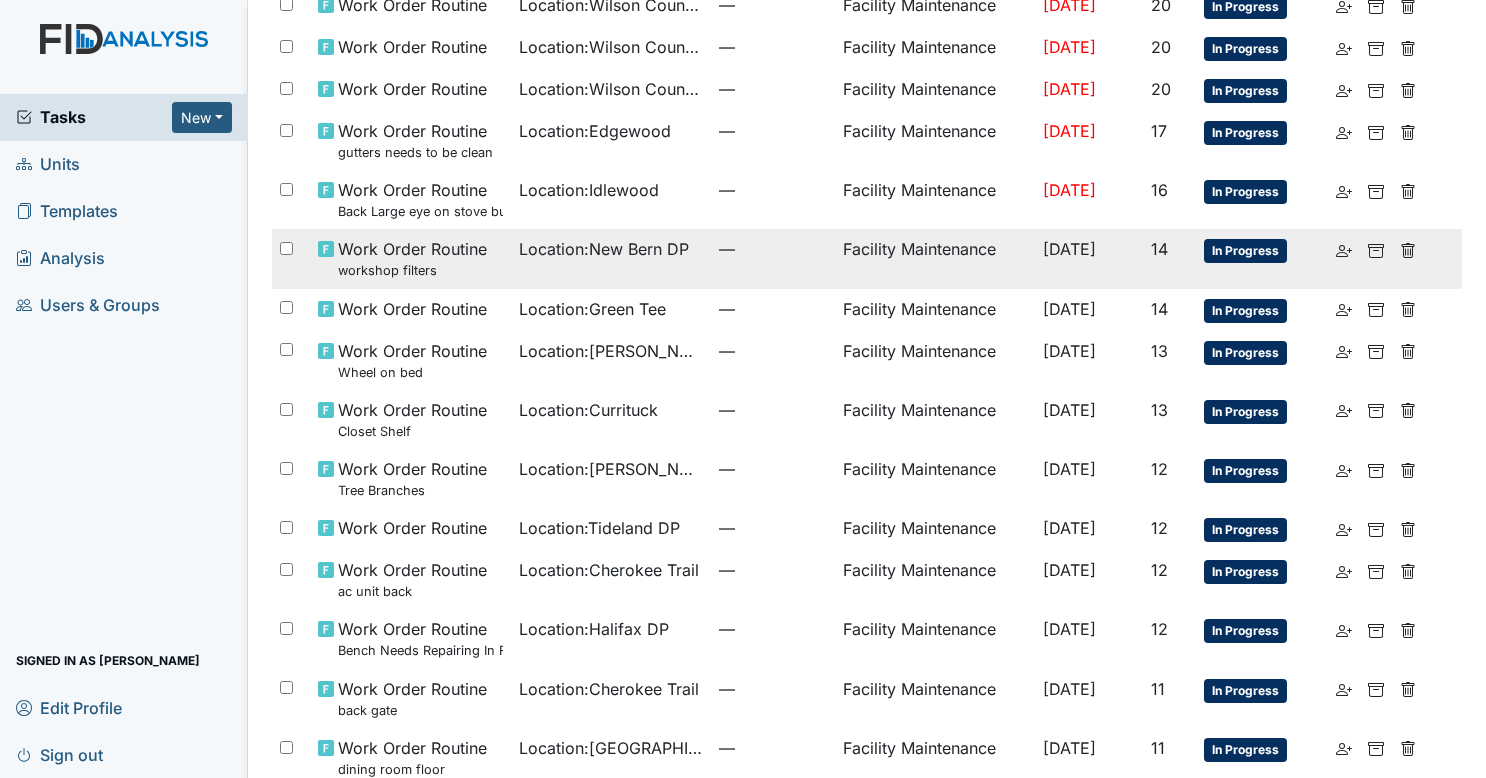 scroll, scrollTop: 1154, scrollLeft: 0, axis: vertical 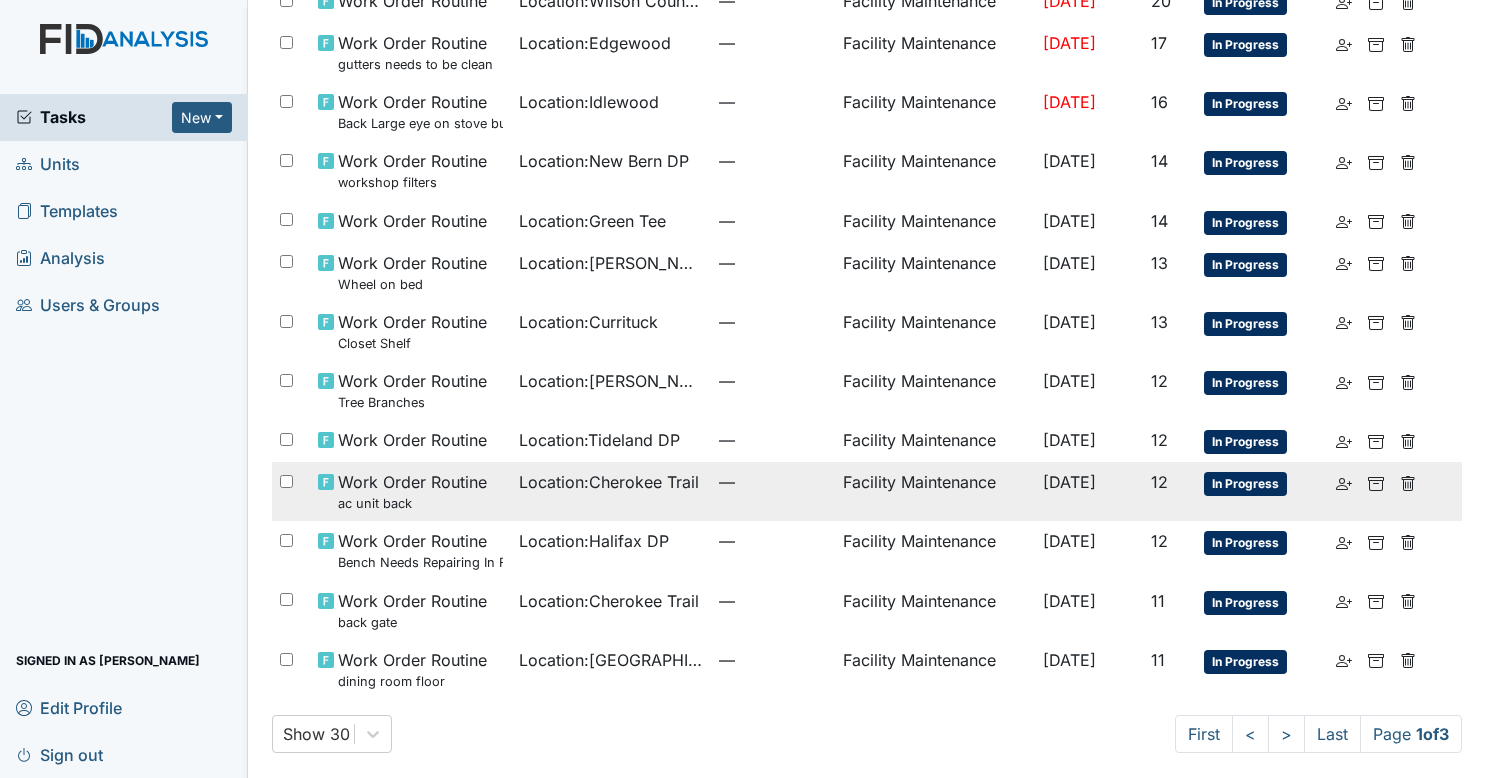 click on "—" at bounding box center (773, 491) 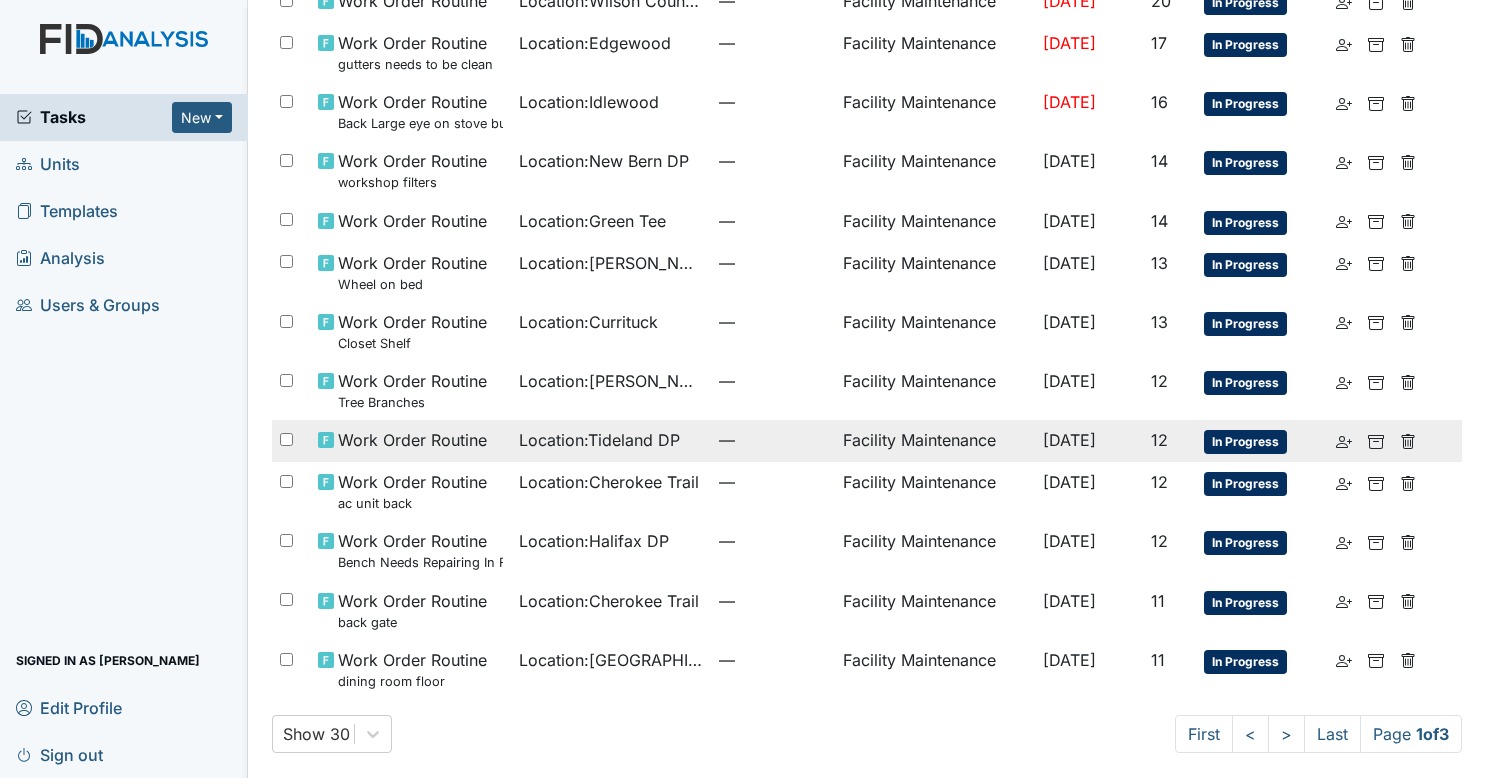 click on "Location :  Tideland DP" at bounding box center [611, 441] 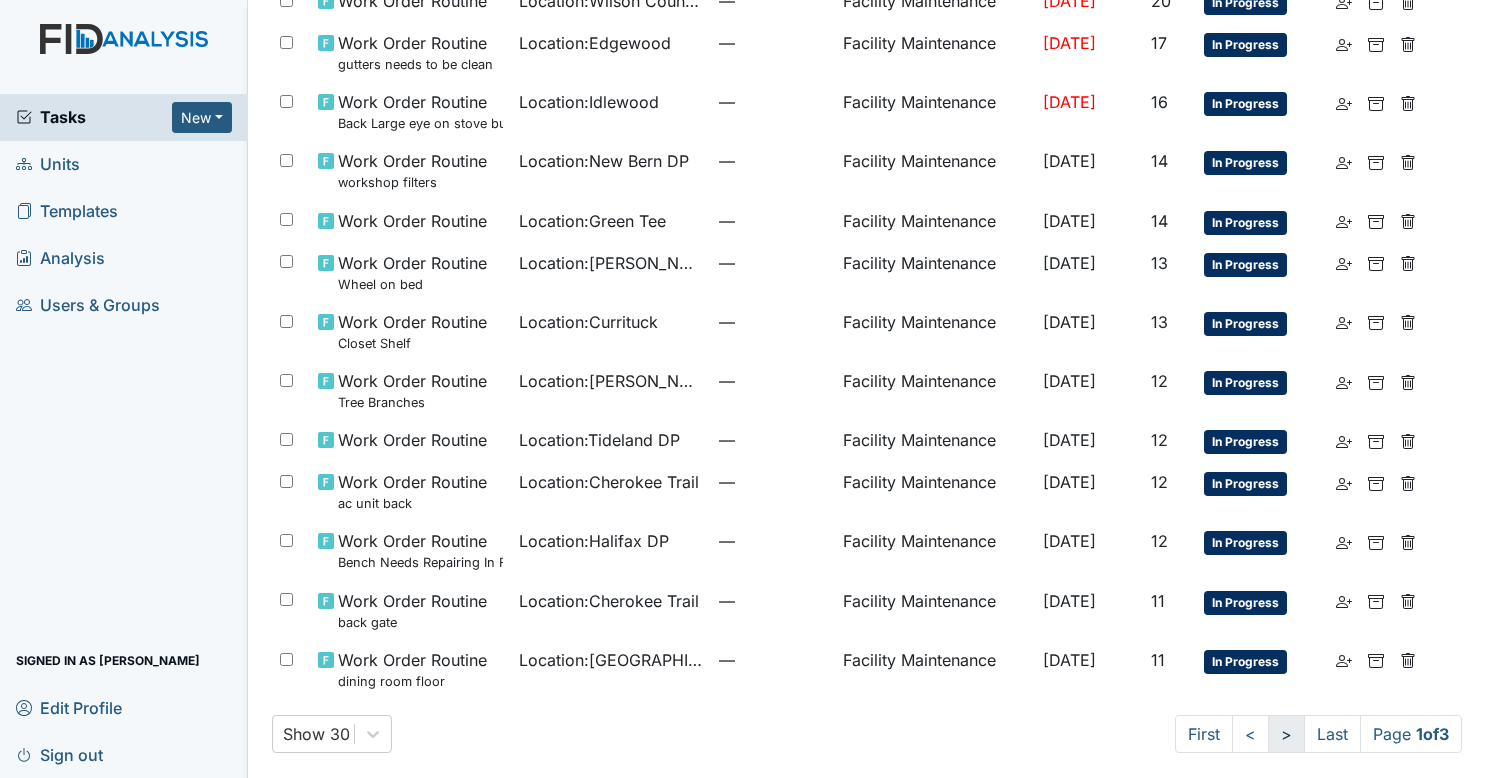 click on ">" at bounding box center [1286, 734] 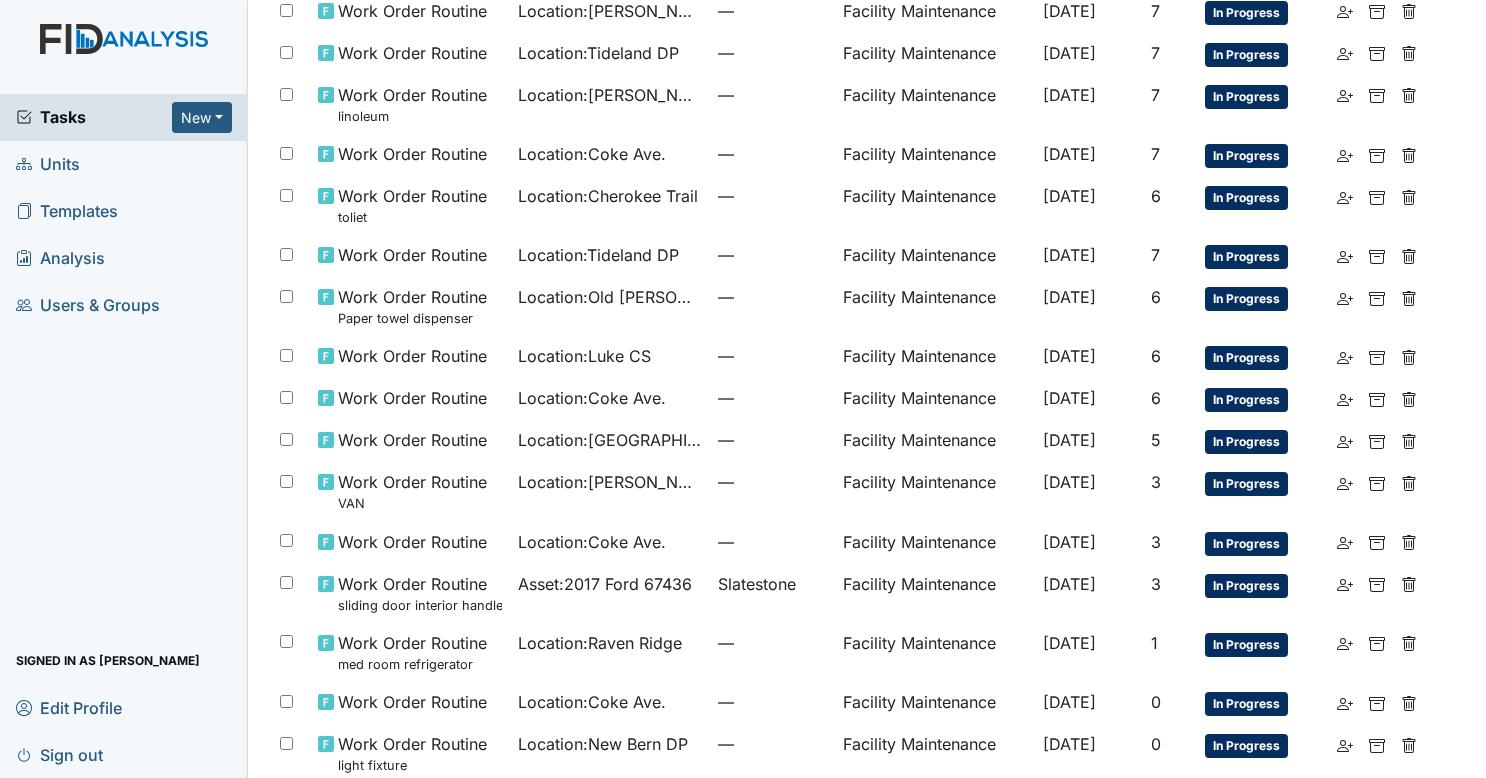scroll, scrollTop: 521, scrollLeft: 0, axis: vertical 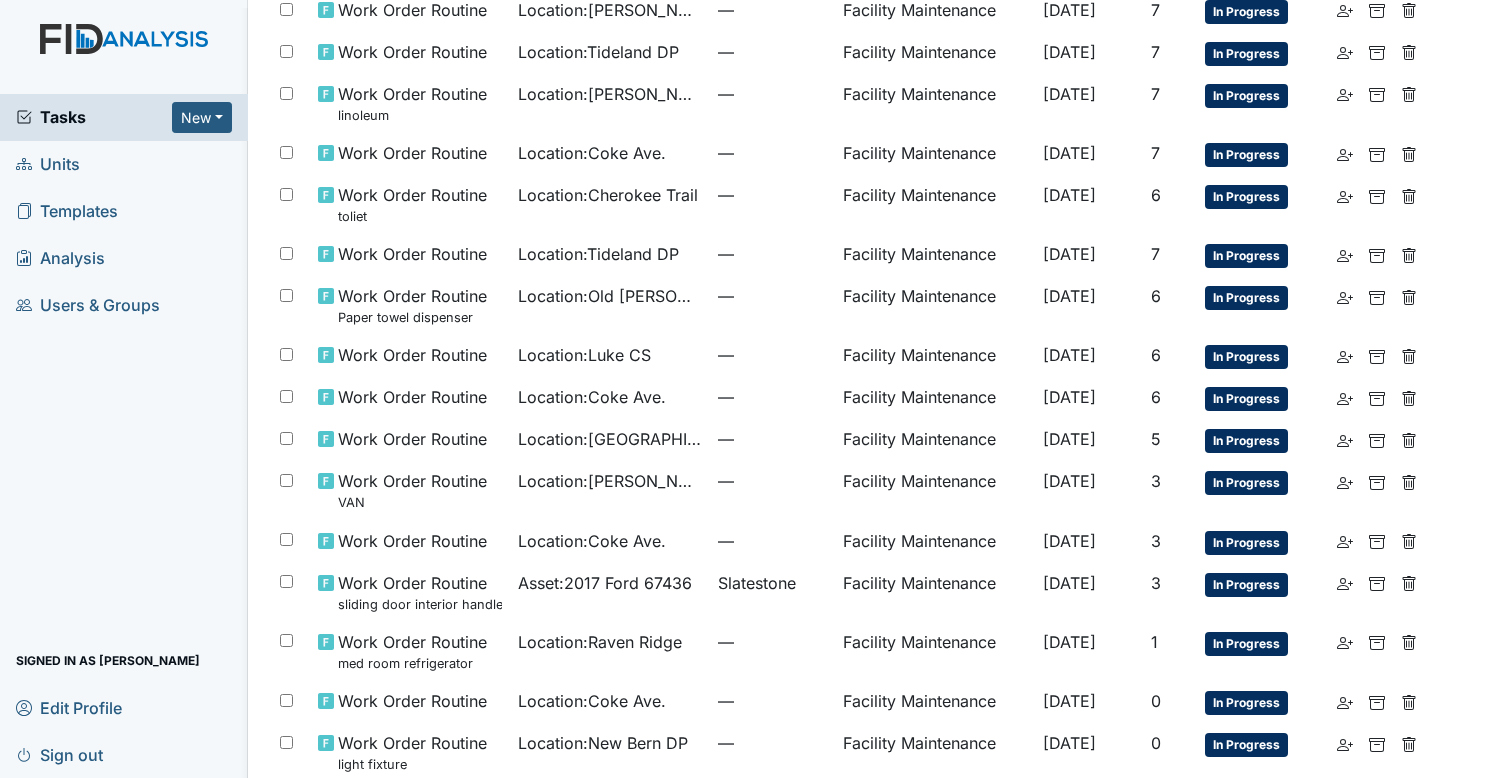 click on "Units" at bounding box center [124, 164] 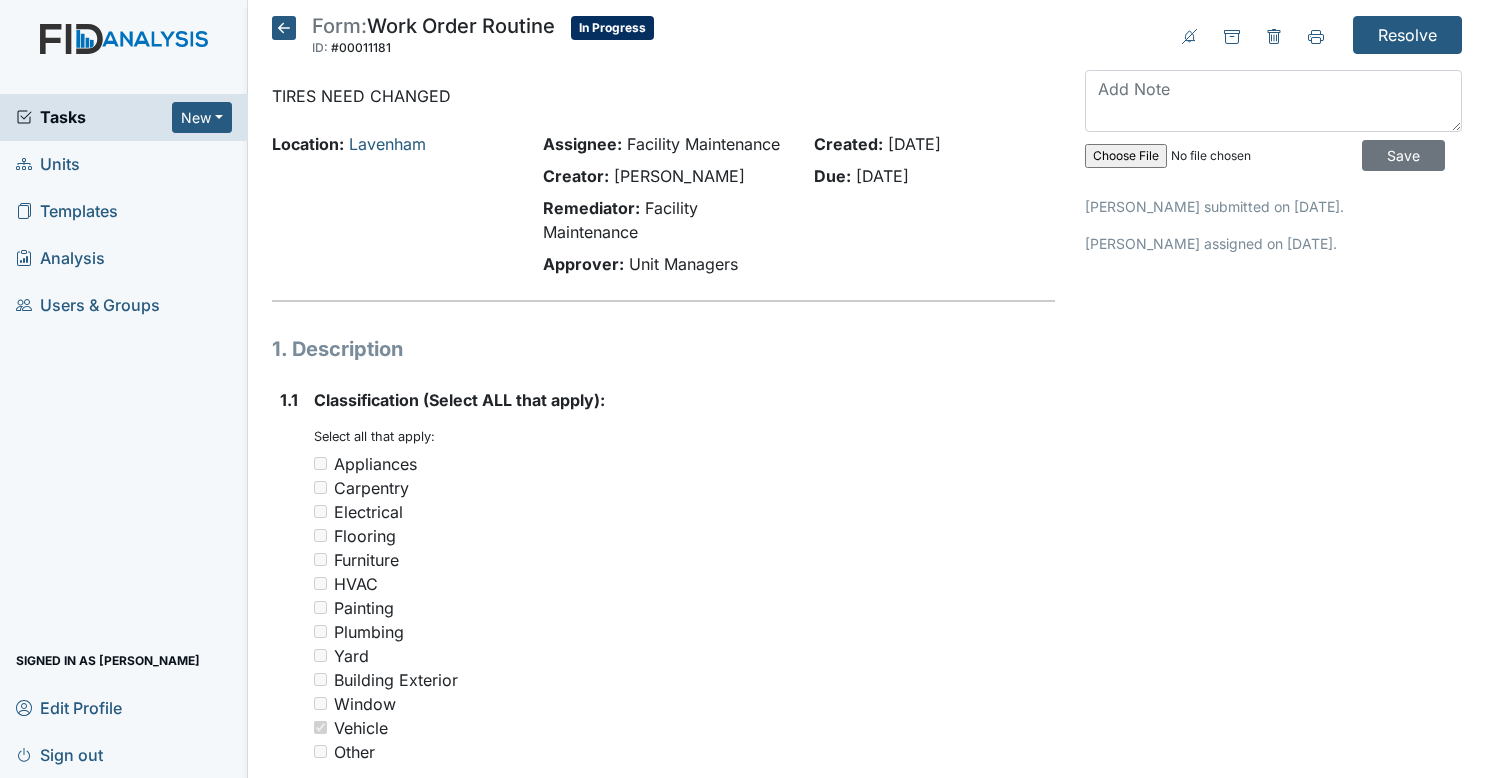 scroll, scrollTop: 0, scrollLeft: 0, axis: both 